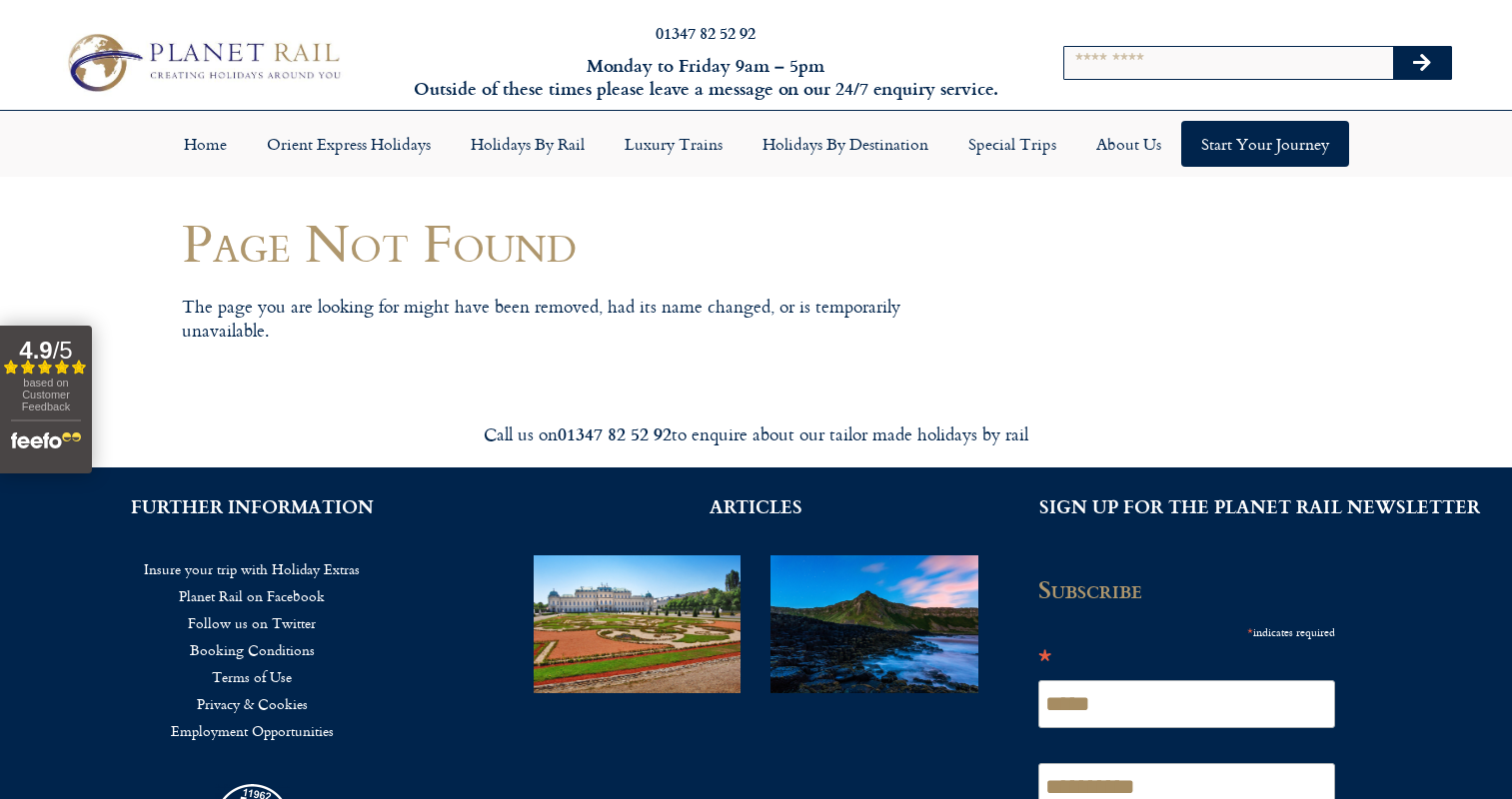 scroll, scrollTop: 0, scrollLeft: 0, axis: both 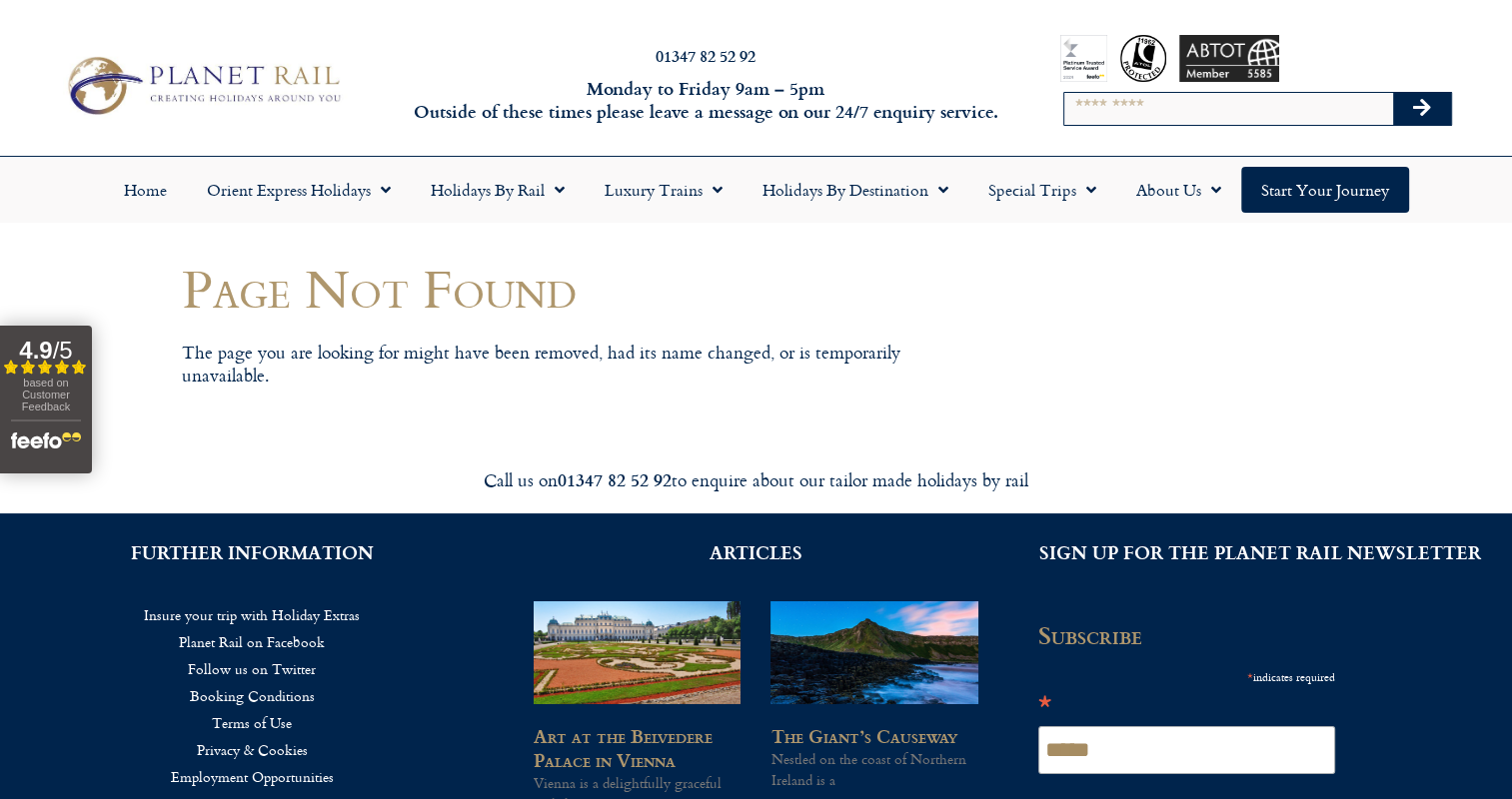 click on "Search" at bounding box center [1257, 109] 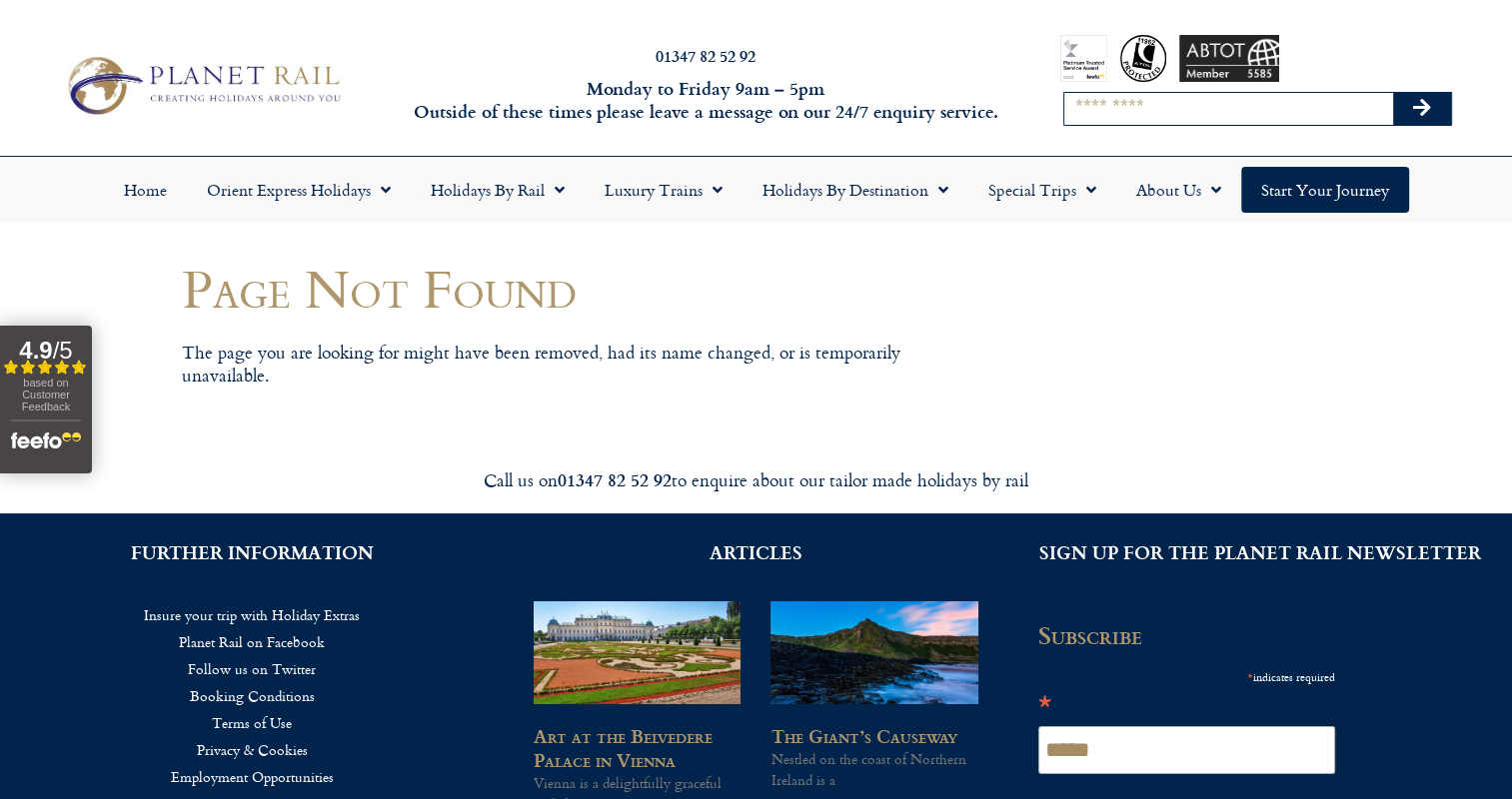 click on "Search" at bounding box center [1228, 109] 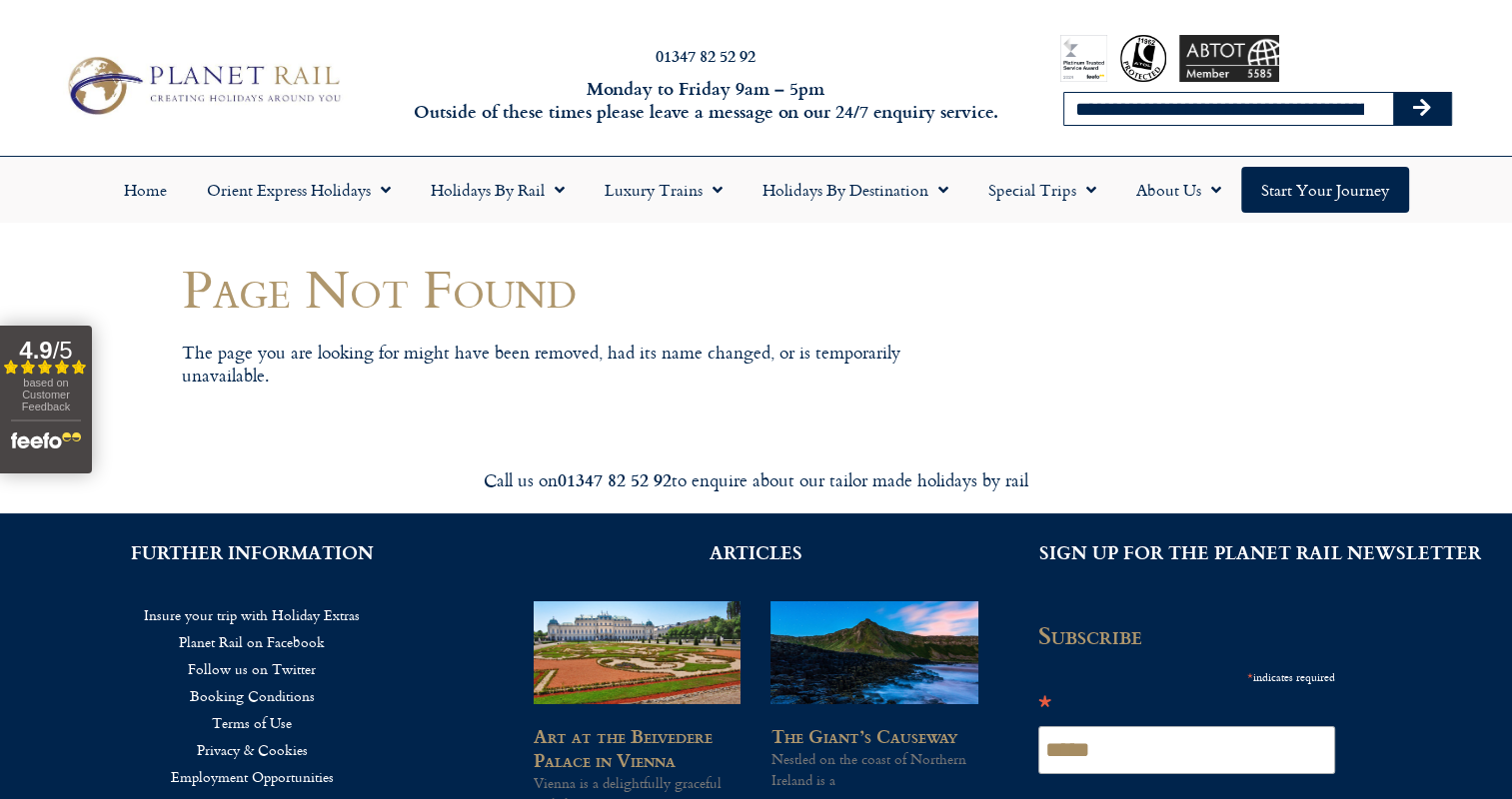 scroll, scrollTop: 0, scrollLeft: 827, axis: horizontal 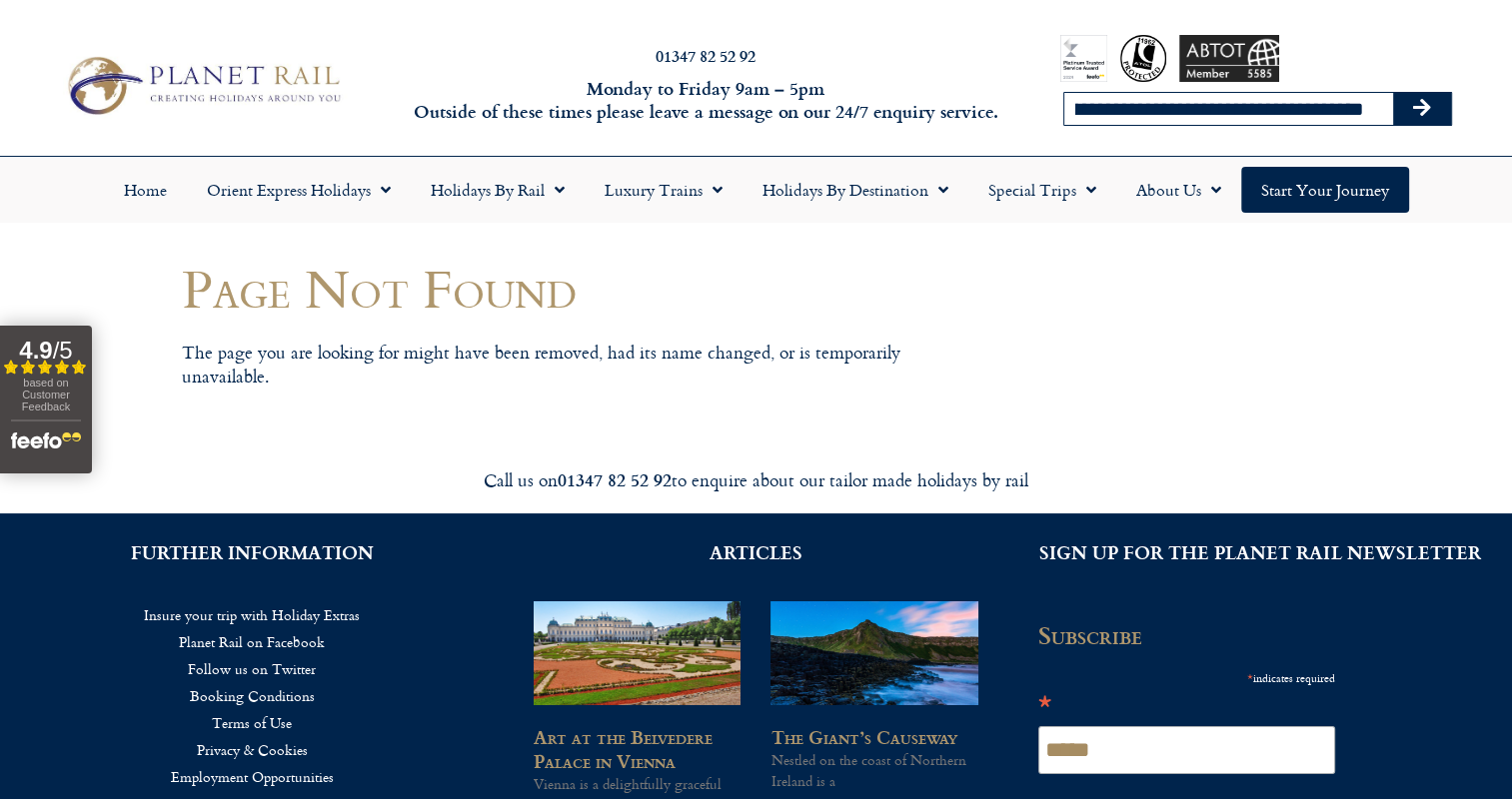 type on "**********" 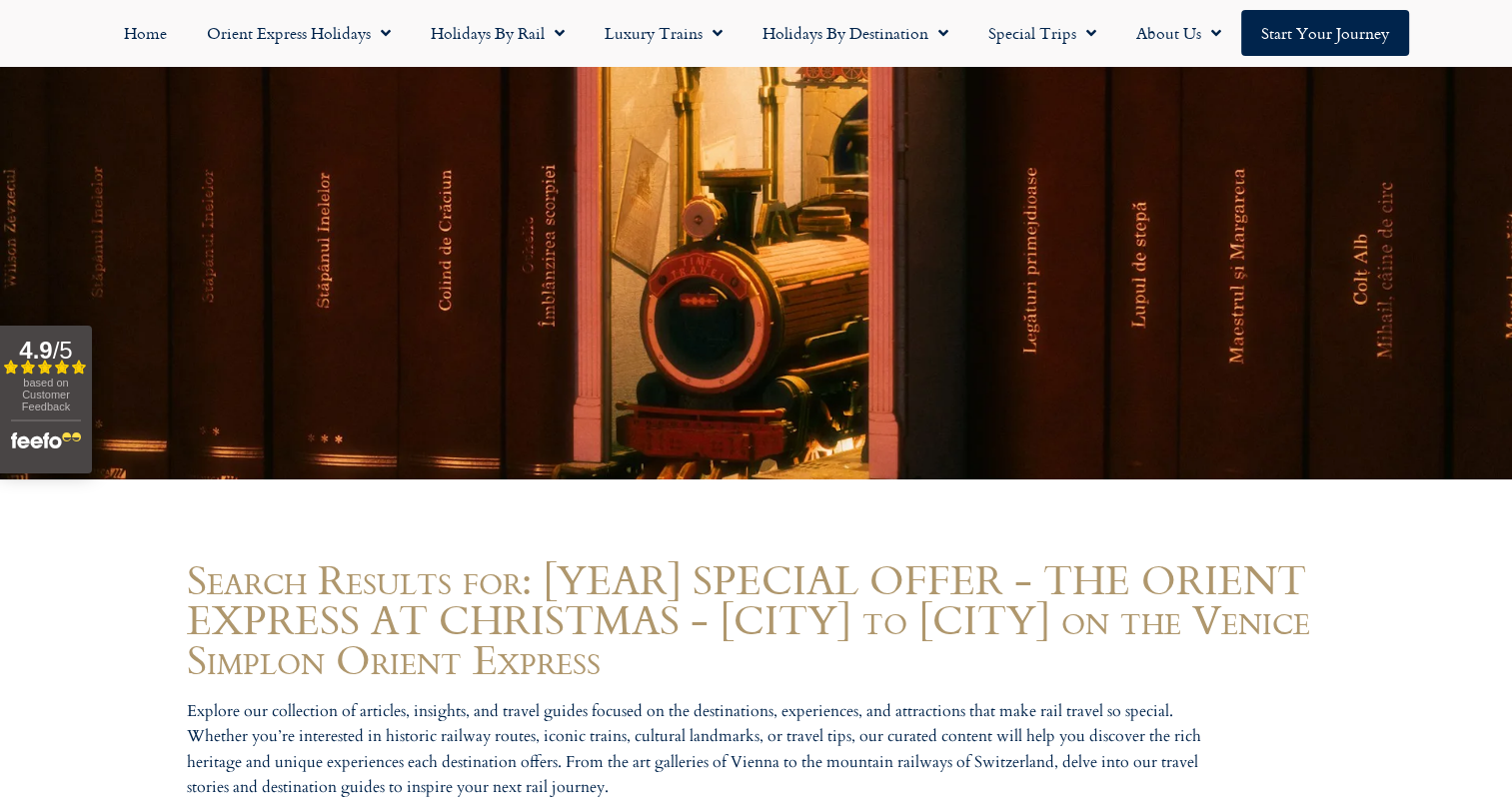 scroll, scrollTop: 900, scrollLeft: 0, axis: vertical 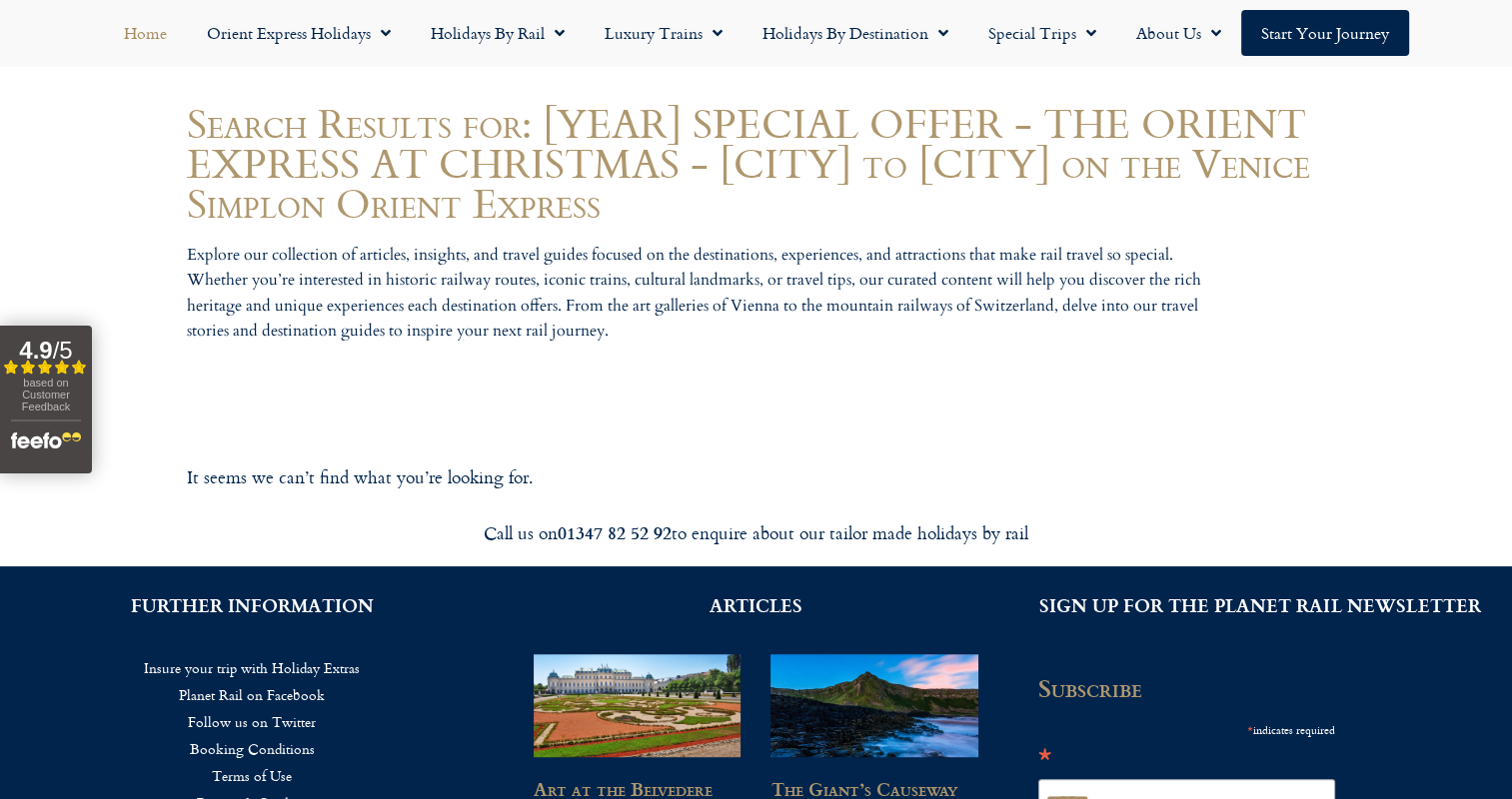 click on "Home" 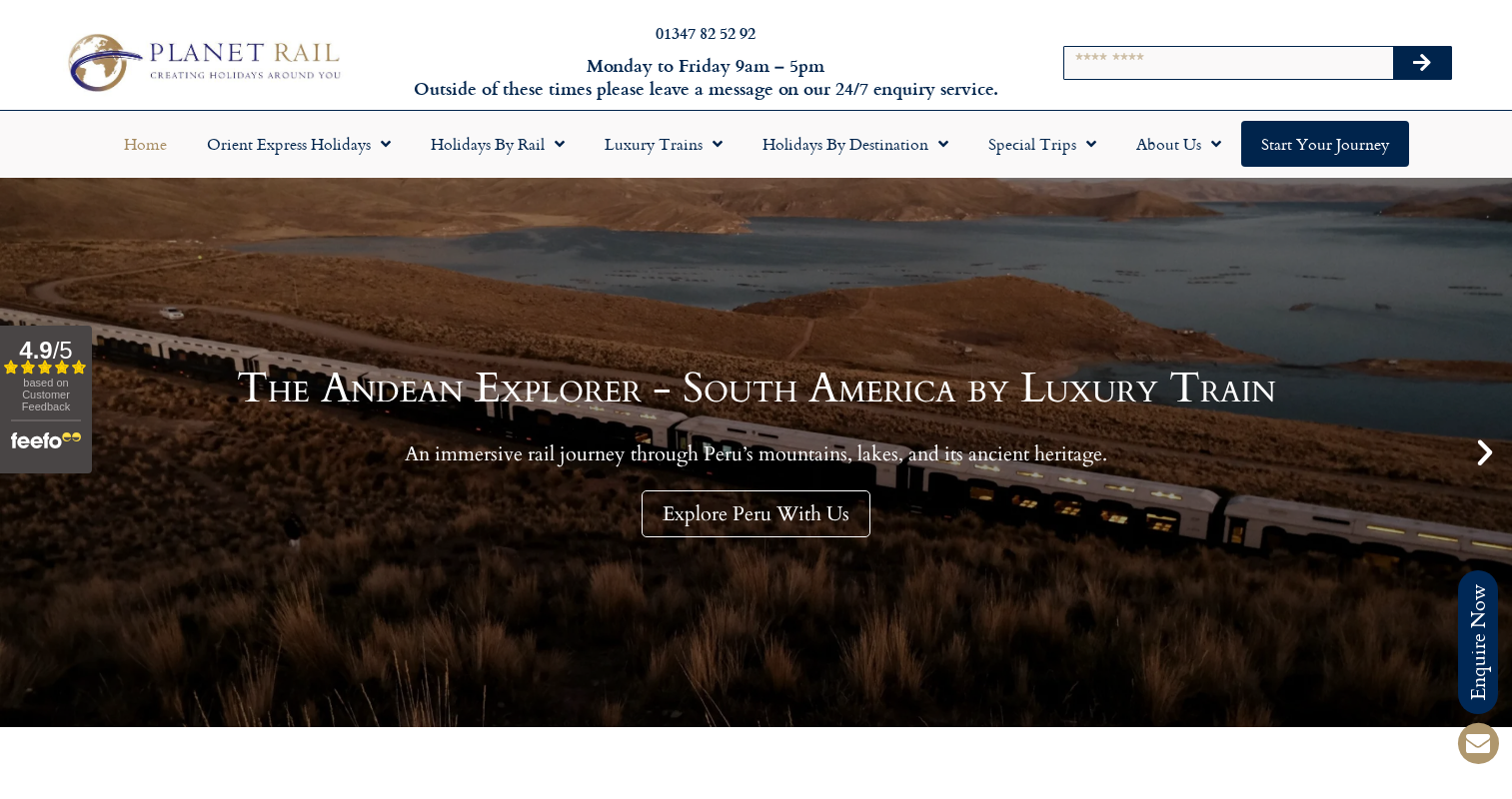 scroll, scrollTop: 0, scrollLeft: 0, axis: both 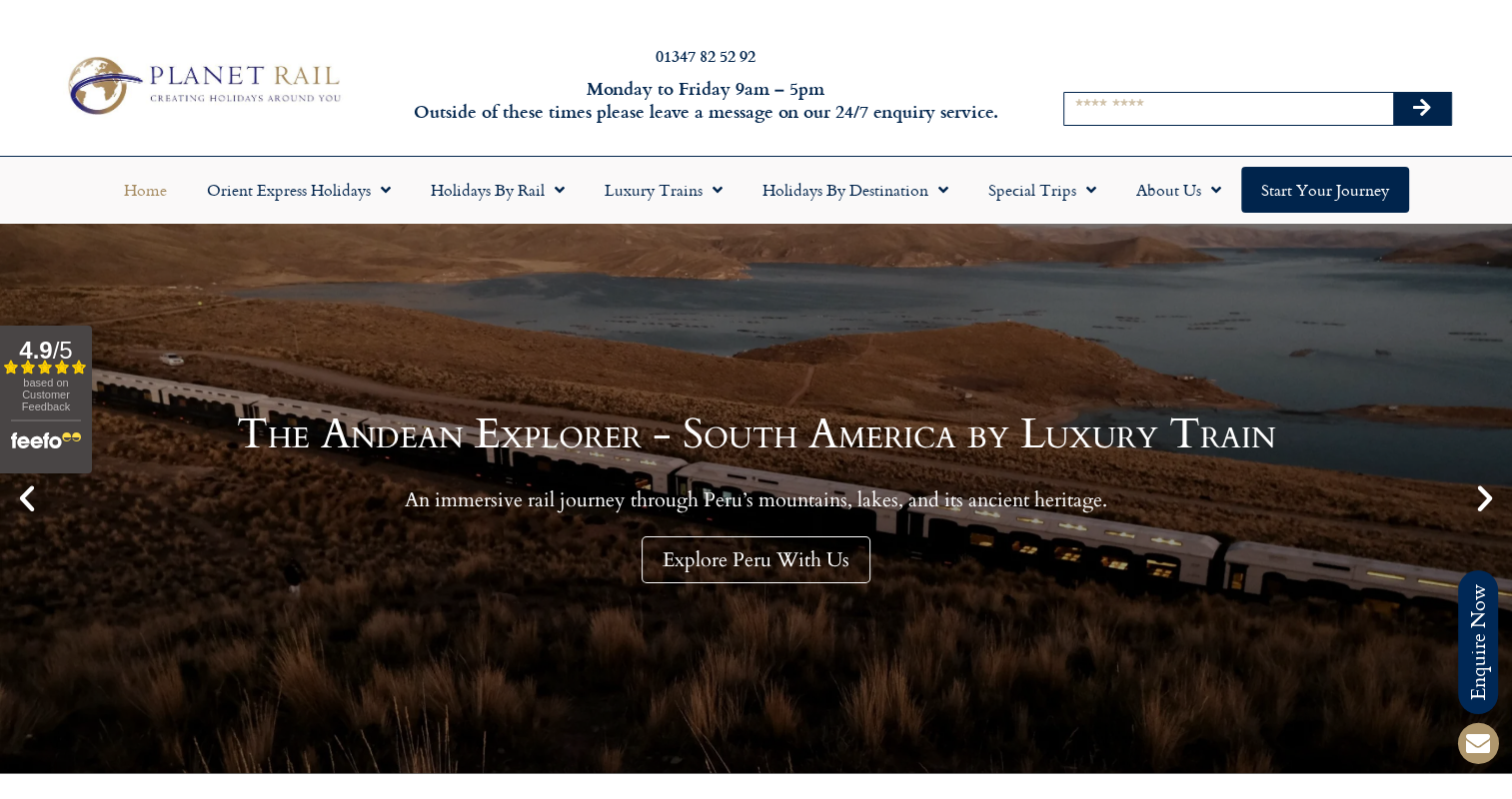 click on "Search" at bounding box center (1228, 109) 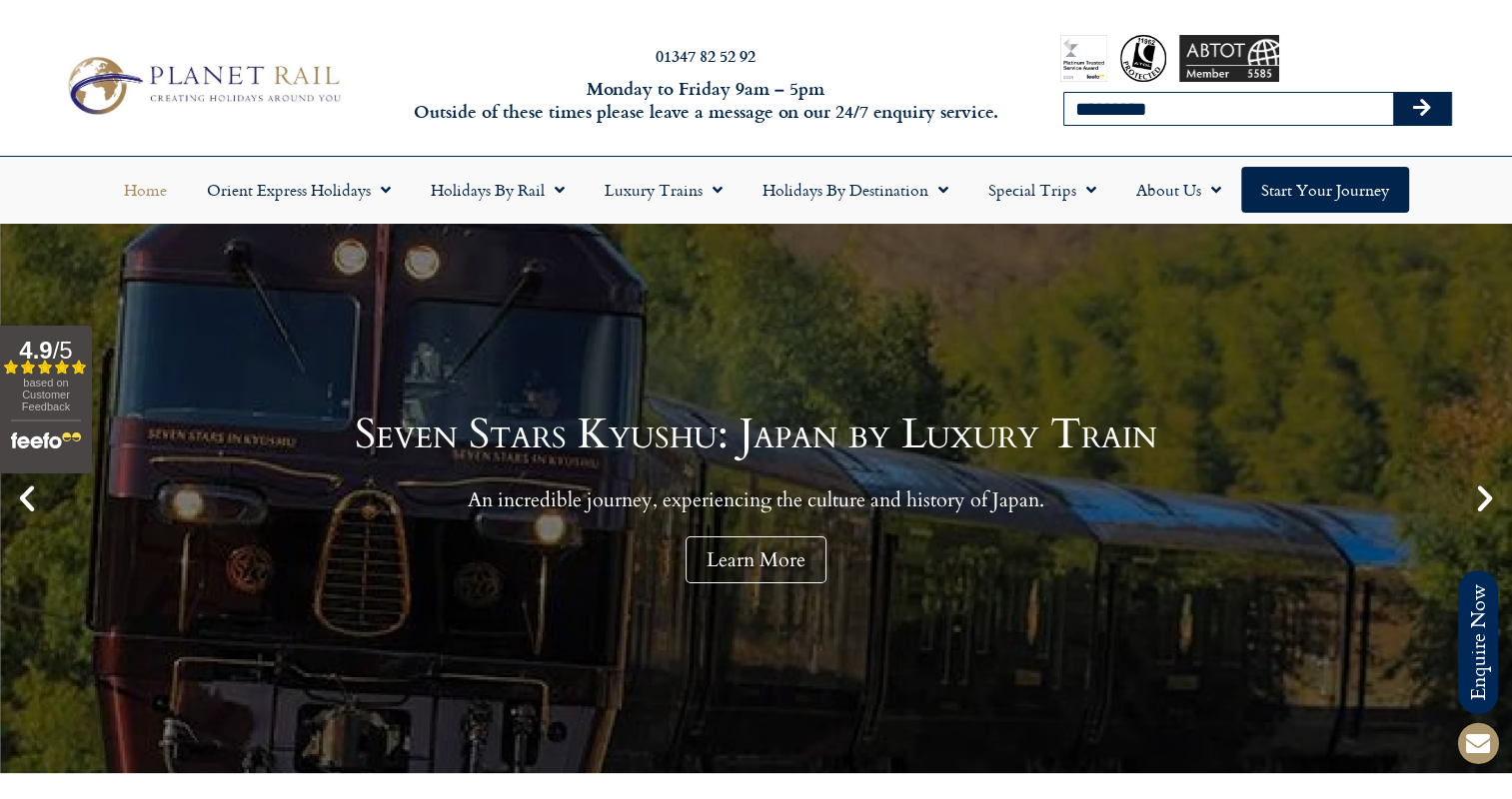 type on "*********" 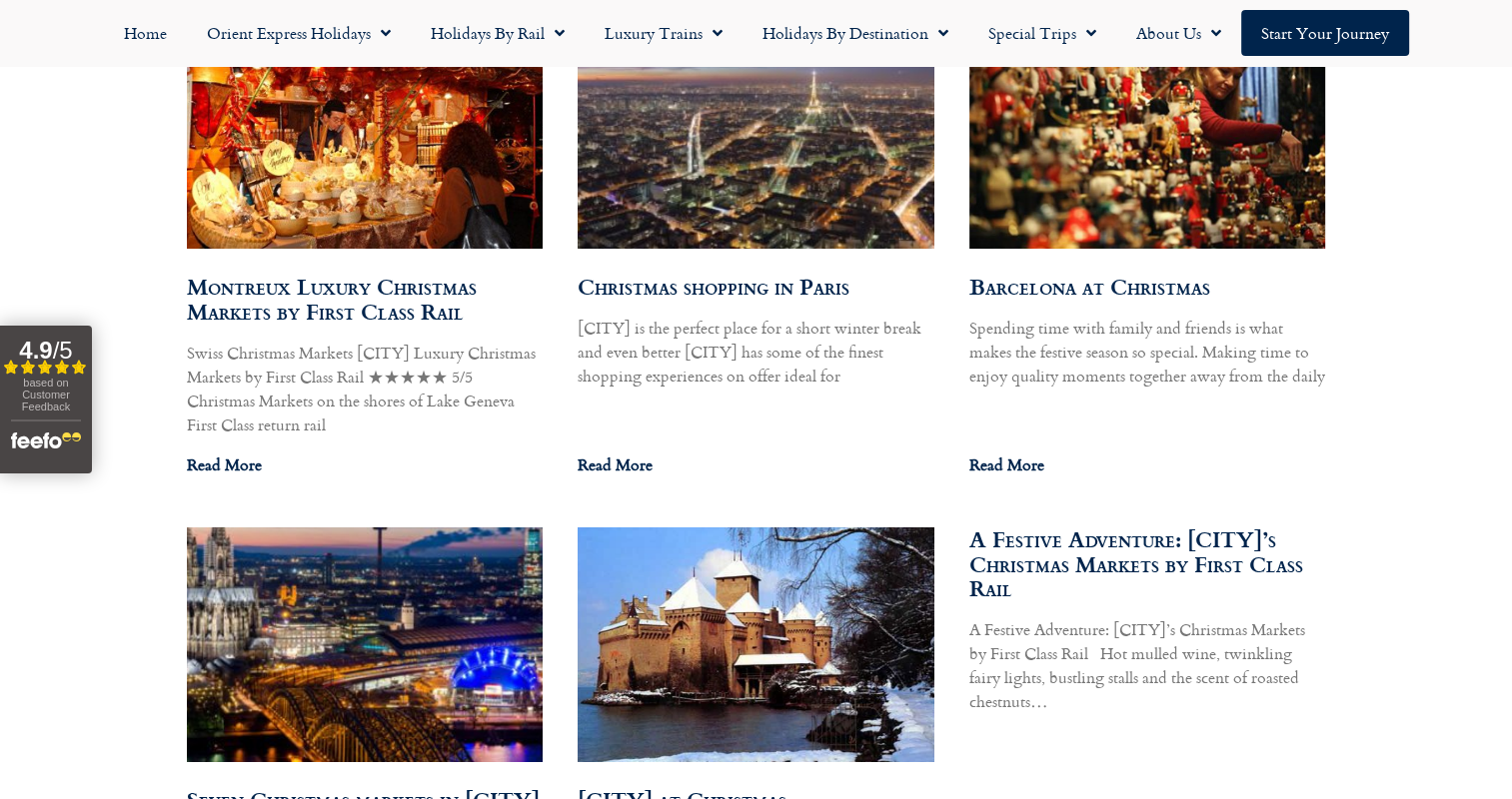 scroll, scrollTop: 1099, scrollLeft: 0, axis: vertical 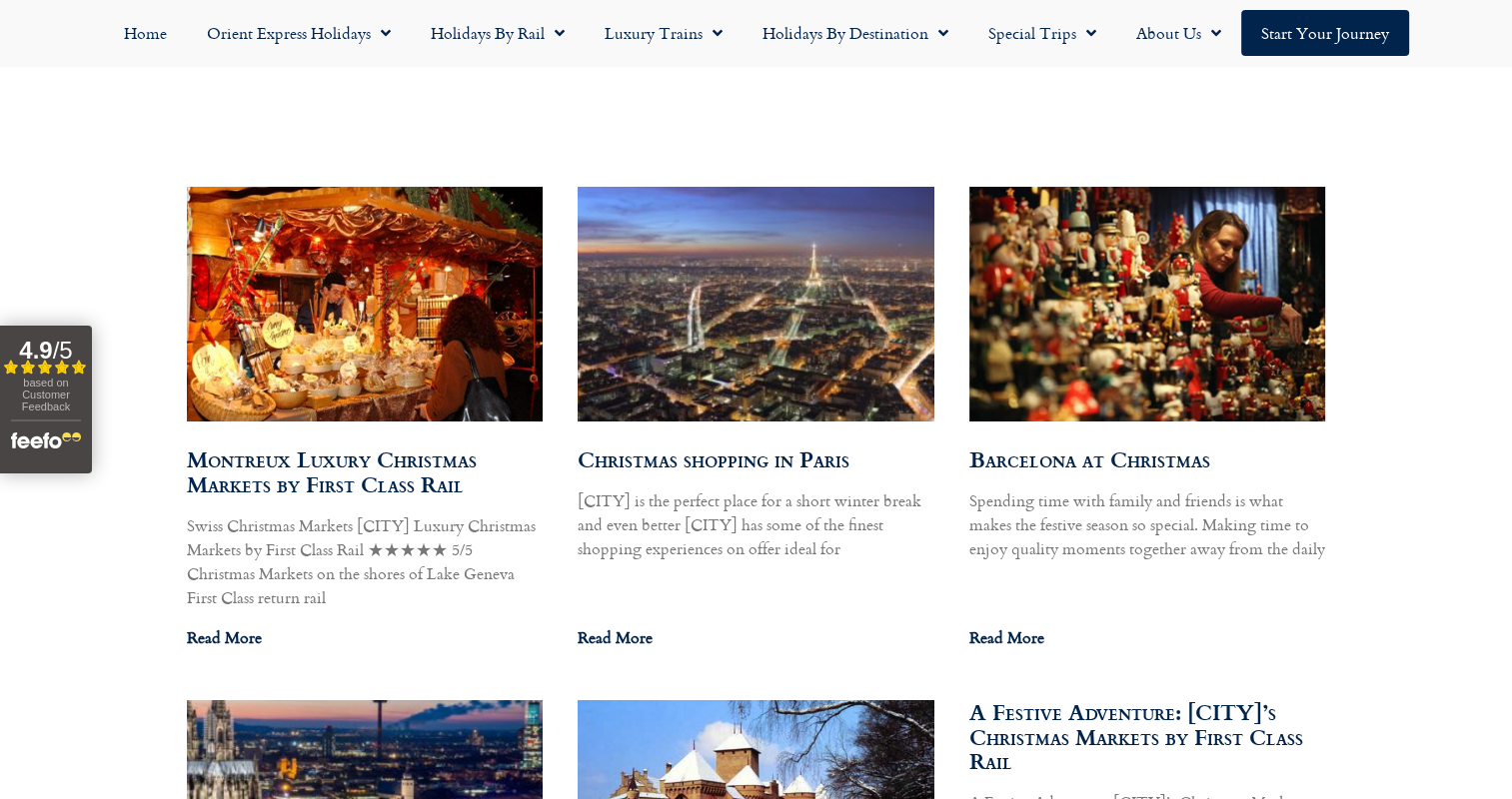 click at bounding box center (363, 304) 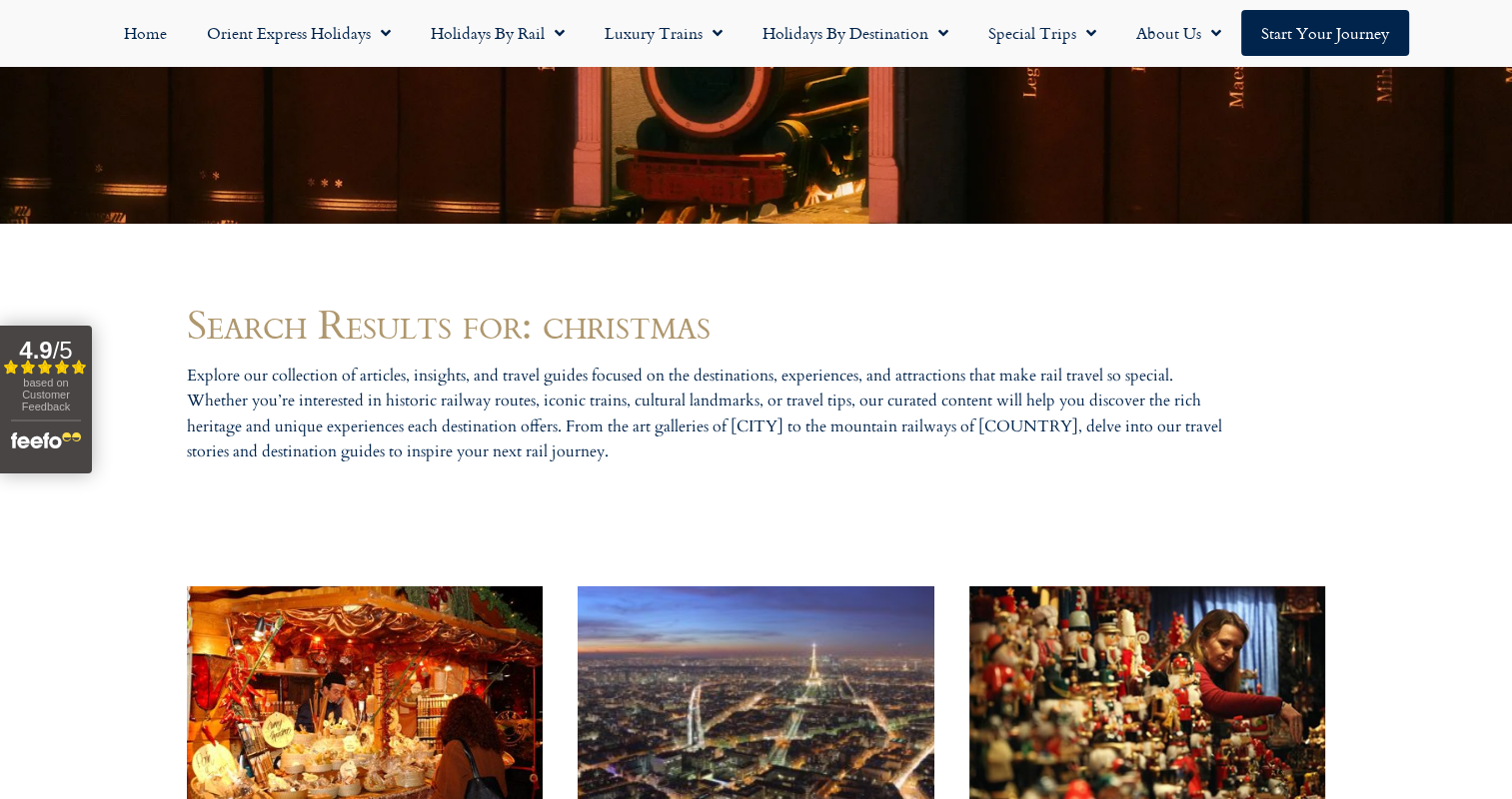 scroll, scrollTop: 0, scrollLeft: 0, axis: both 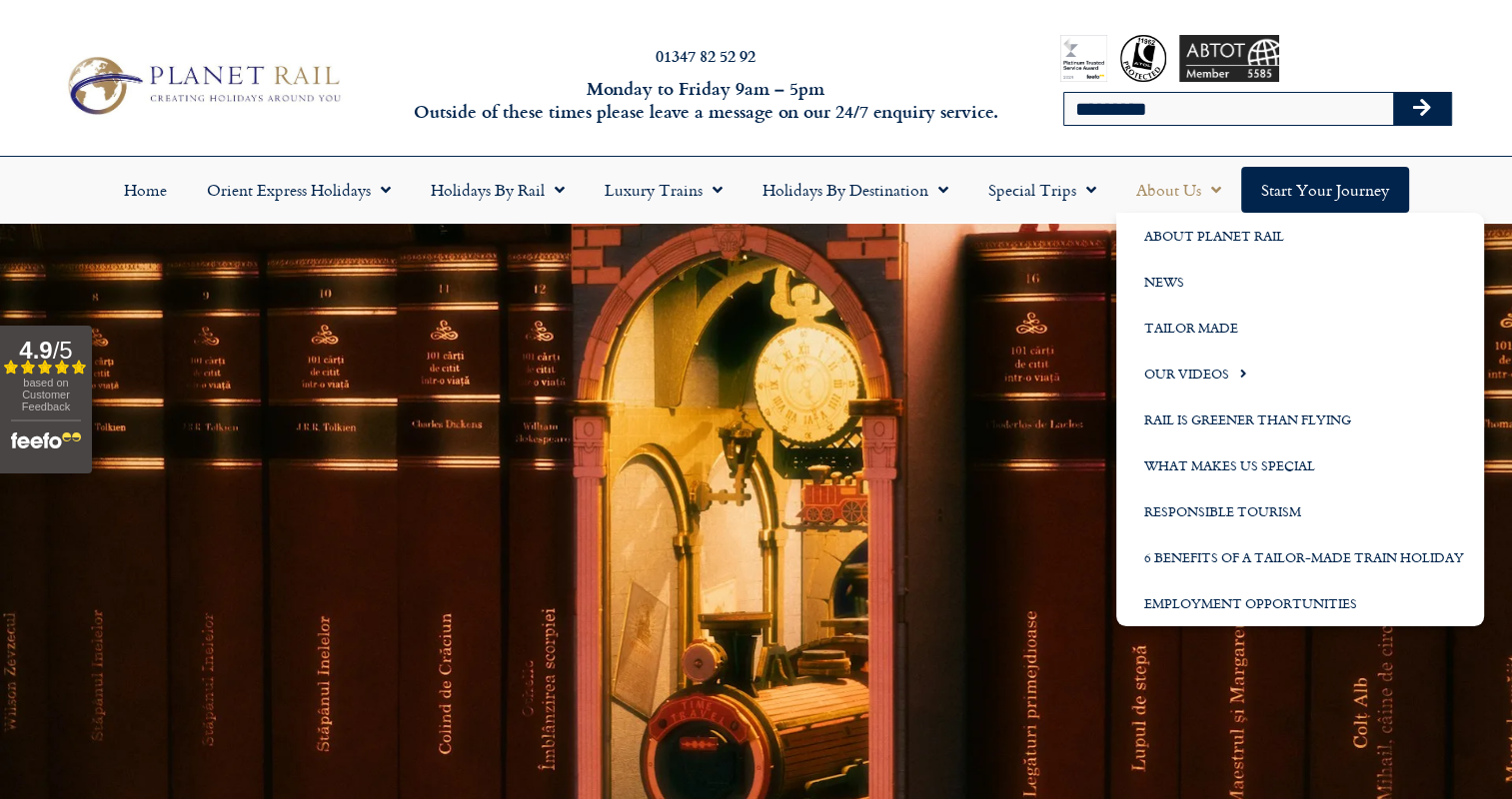 click on "Search
*********" at bounding box center (1257, 85) 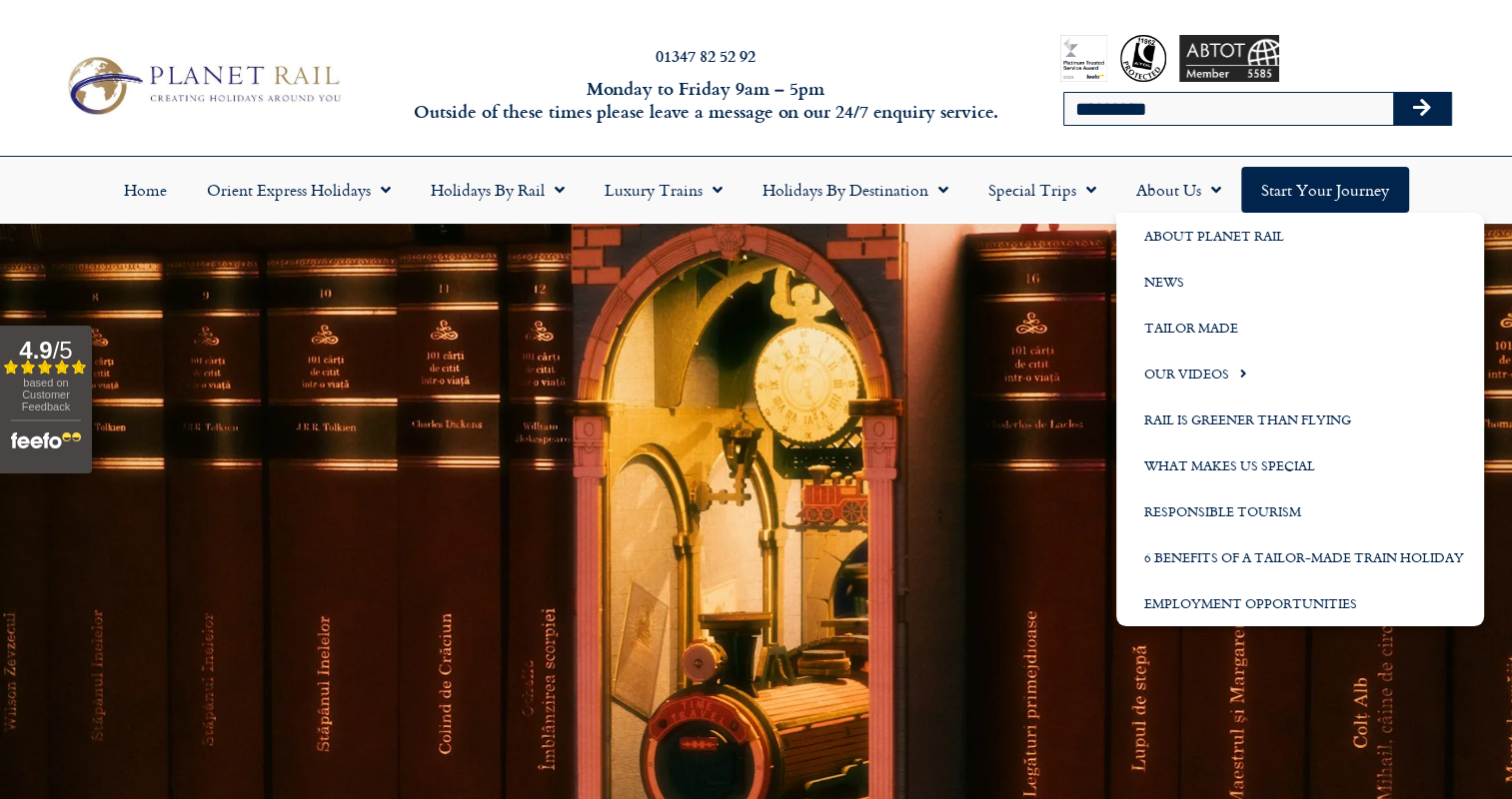 click on "Search
*********" at bounding box center (1257, 109) 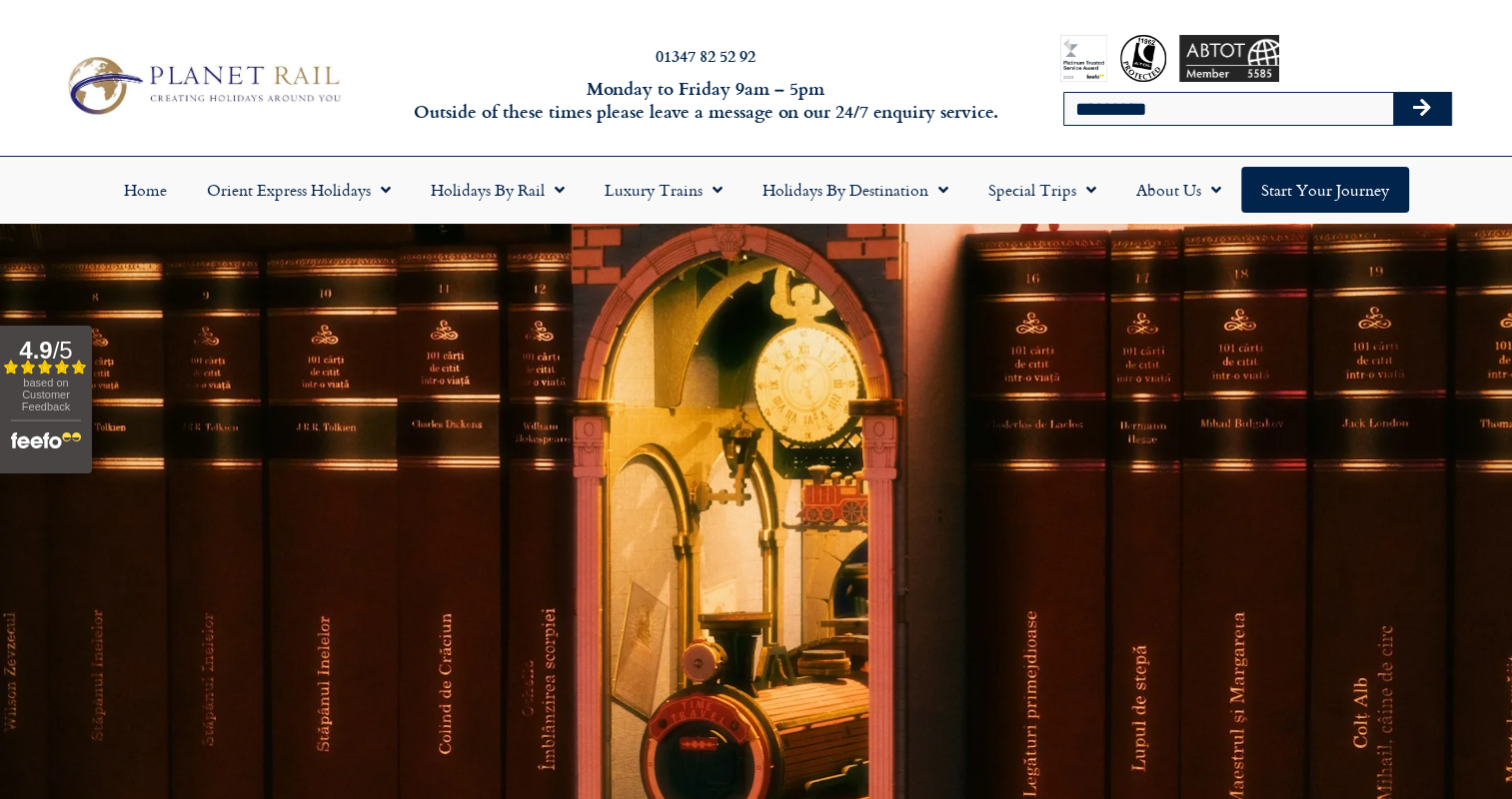 click on "Search
*********" at bounding box center [1257, 109] 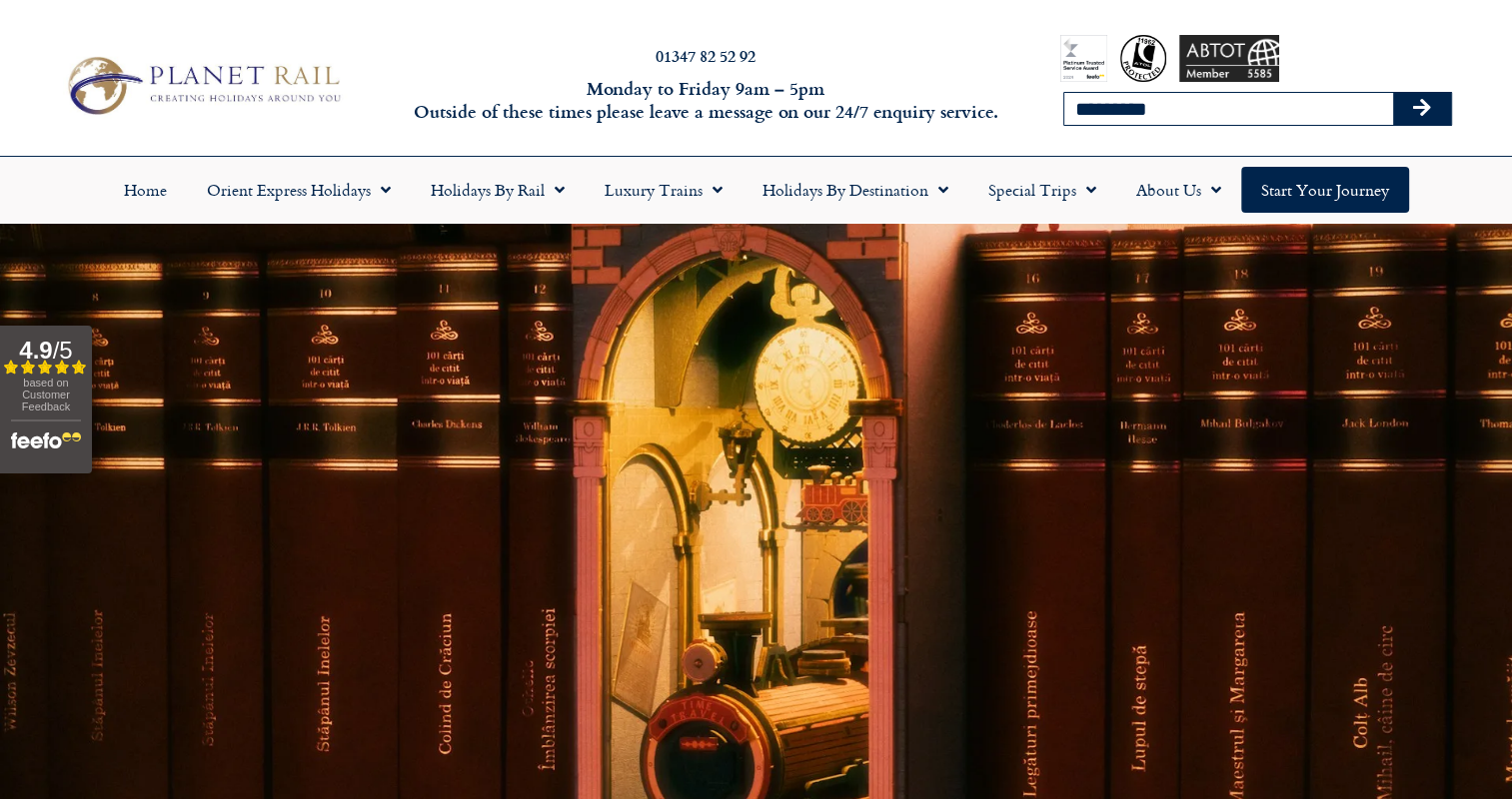 click on "*********" at bounding box center [1228, 109] 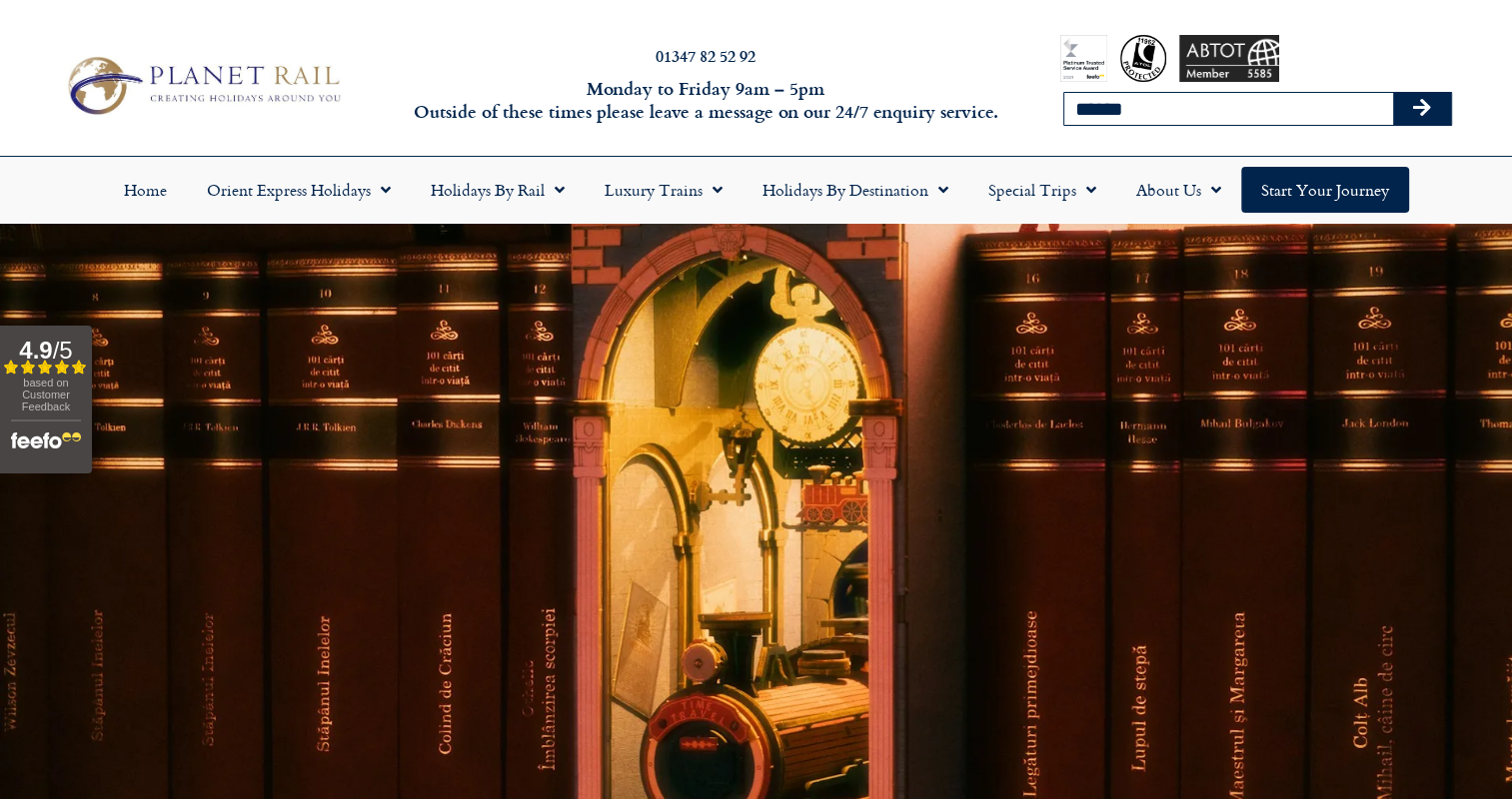 type on "******" 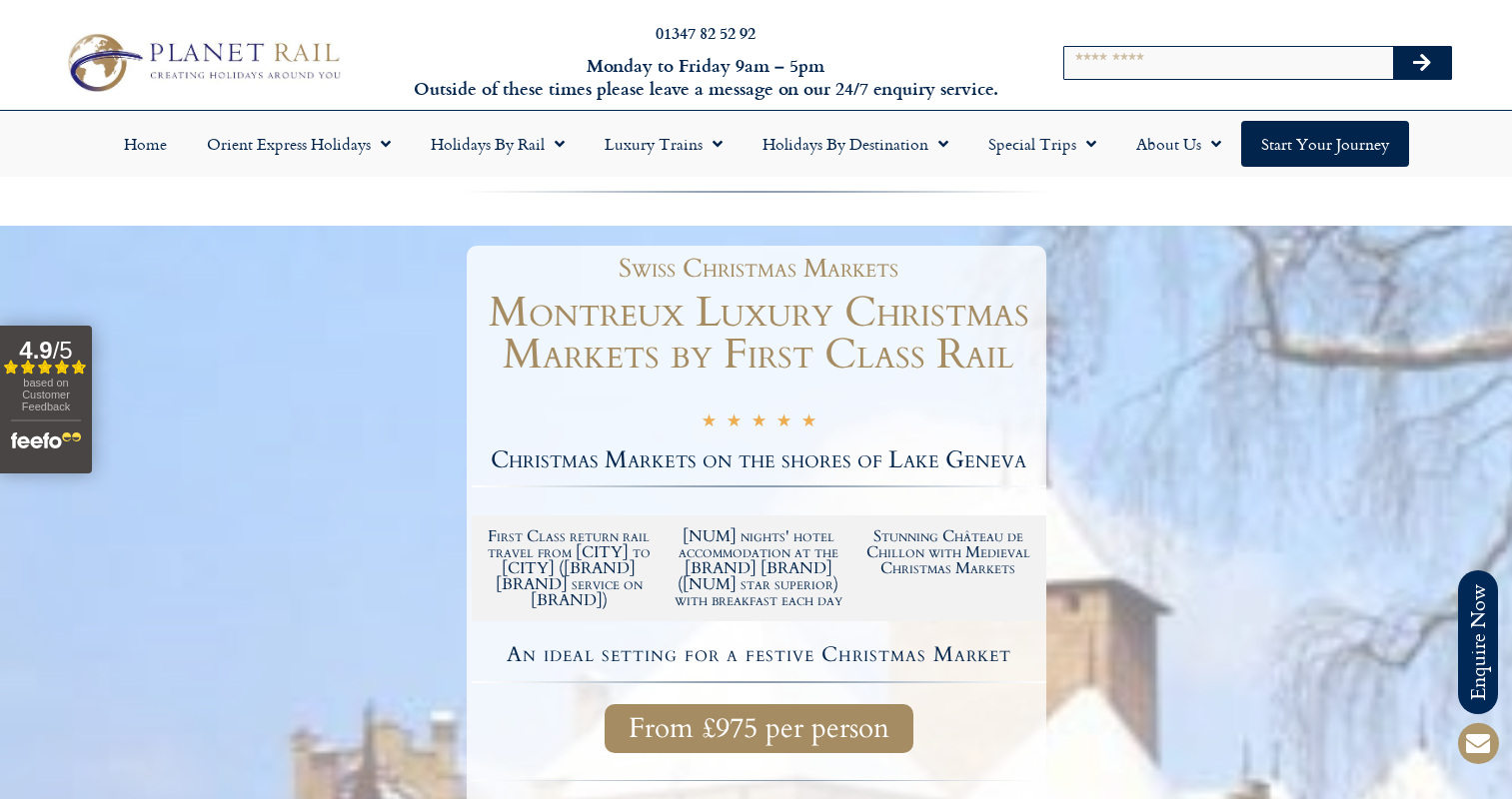 scroll, scrollTop: 0, scrollLeft: 0, axis: both 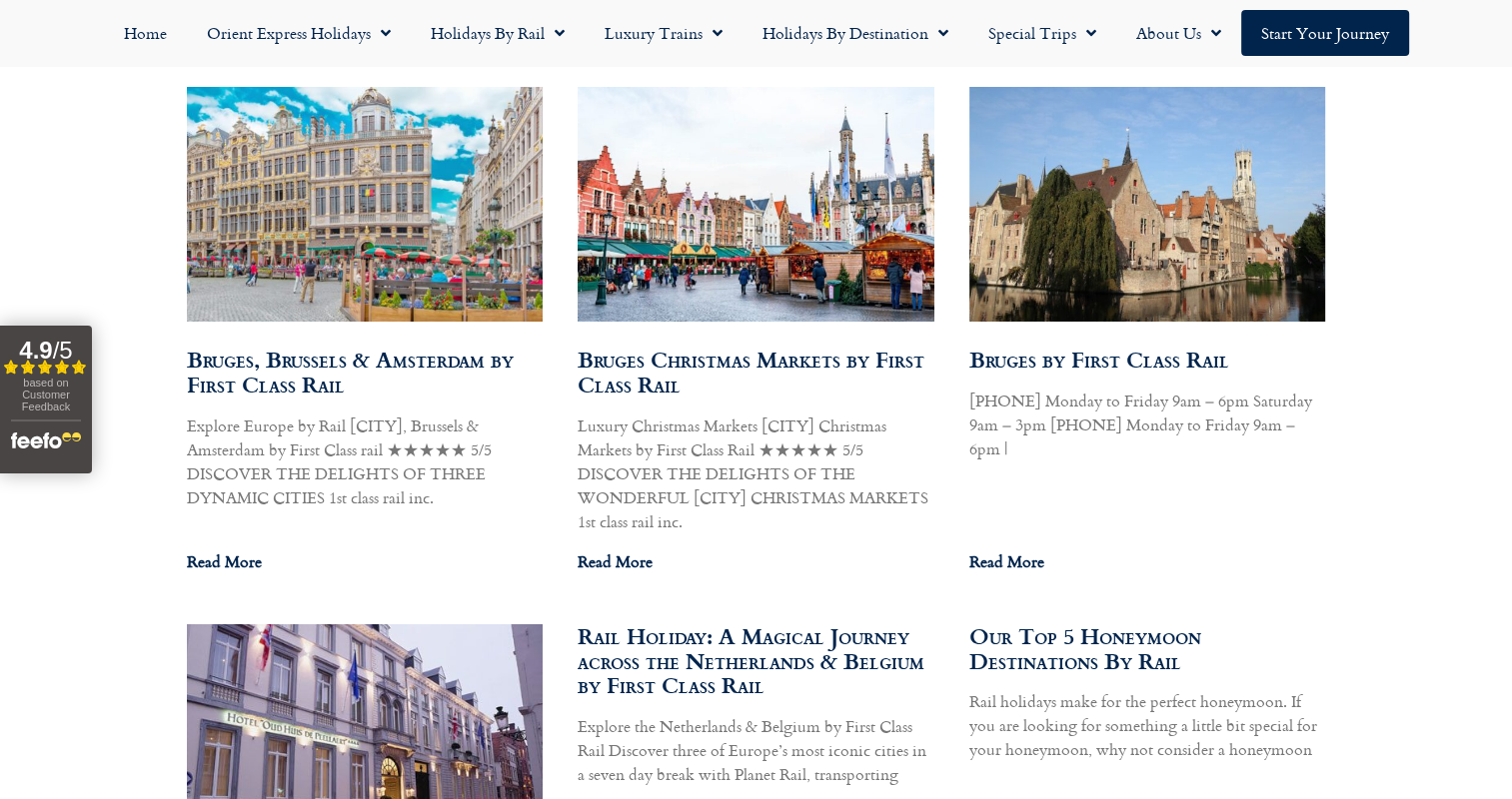 click at bounding box center [756, 204] 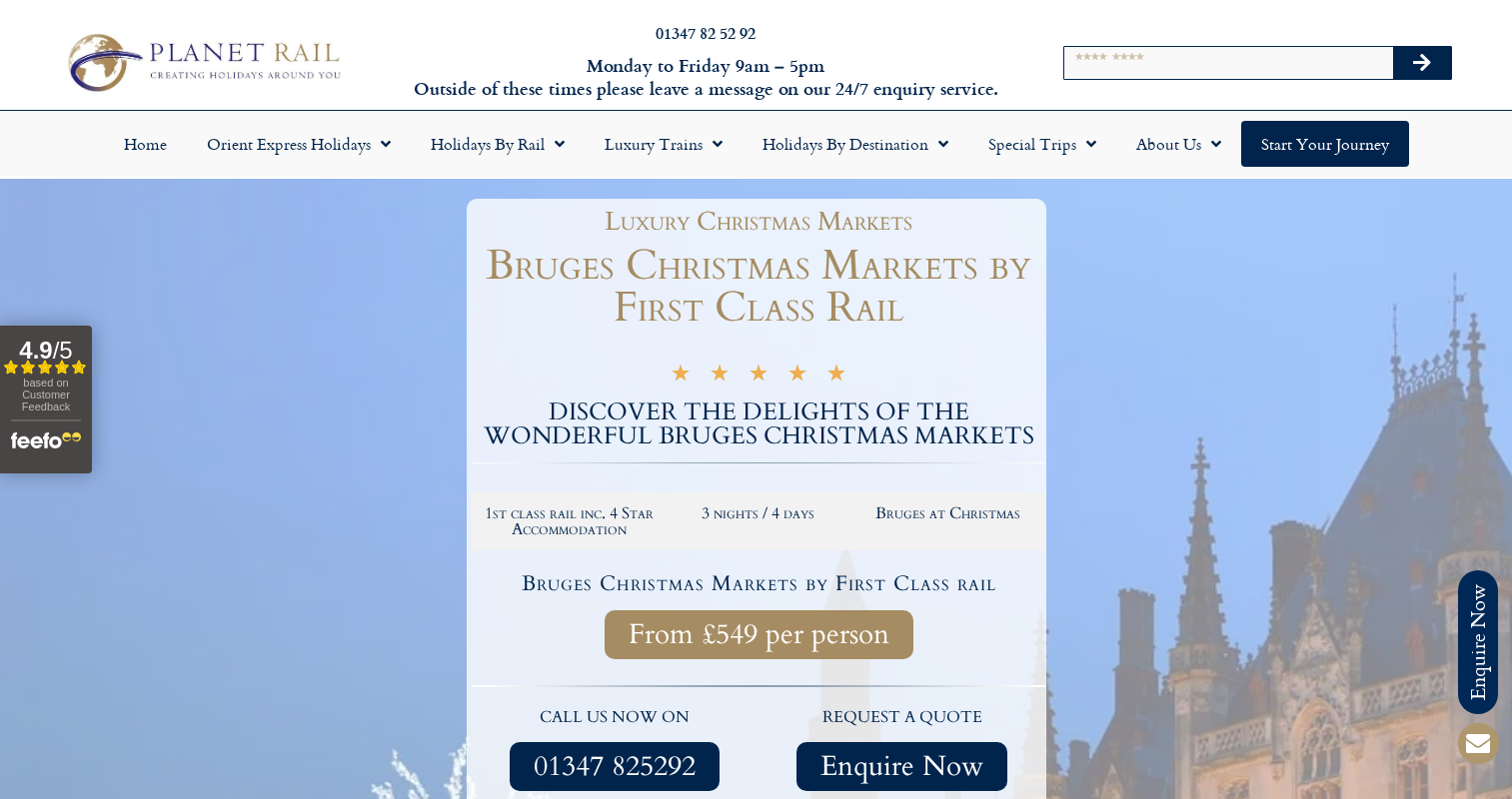 scroll, scrollTop: 0, scrollLeft: 0, axis: both 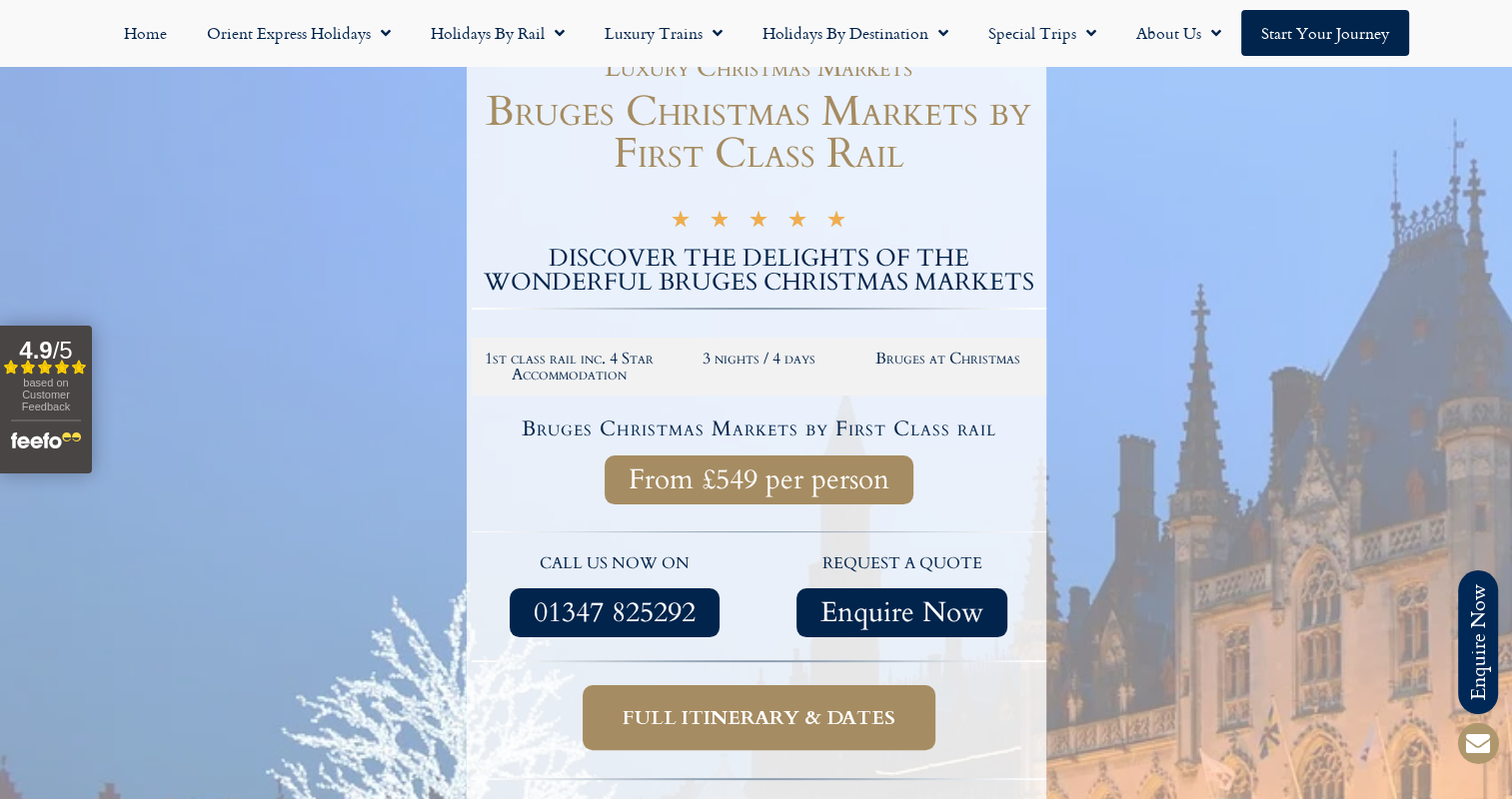 click on "From £549 per person" at bounding box center (758, 479) 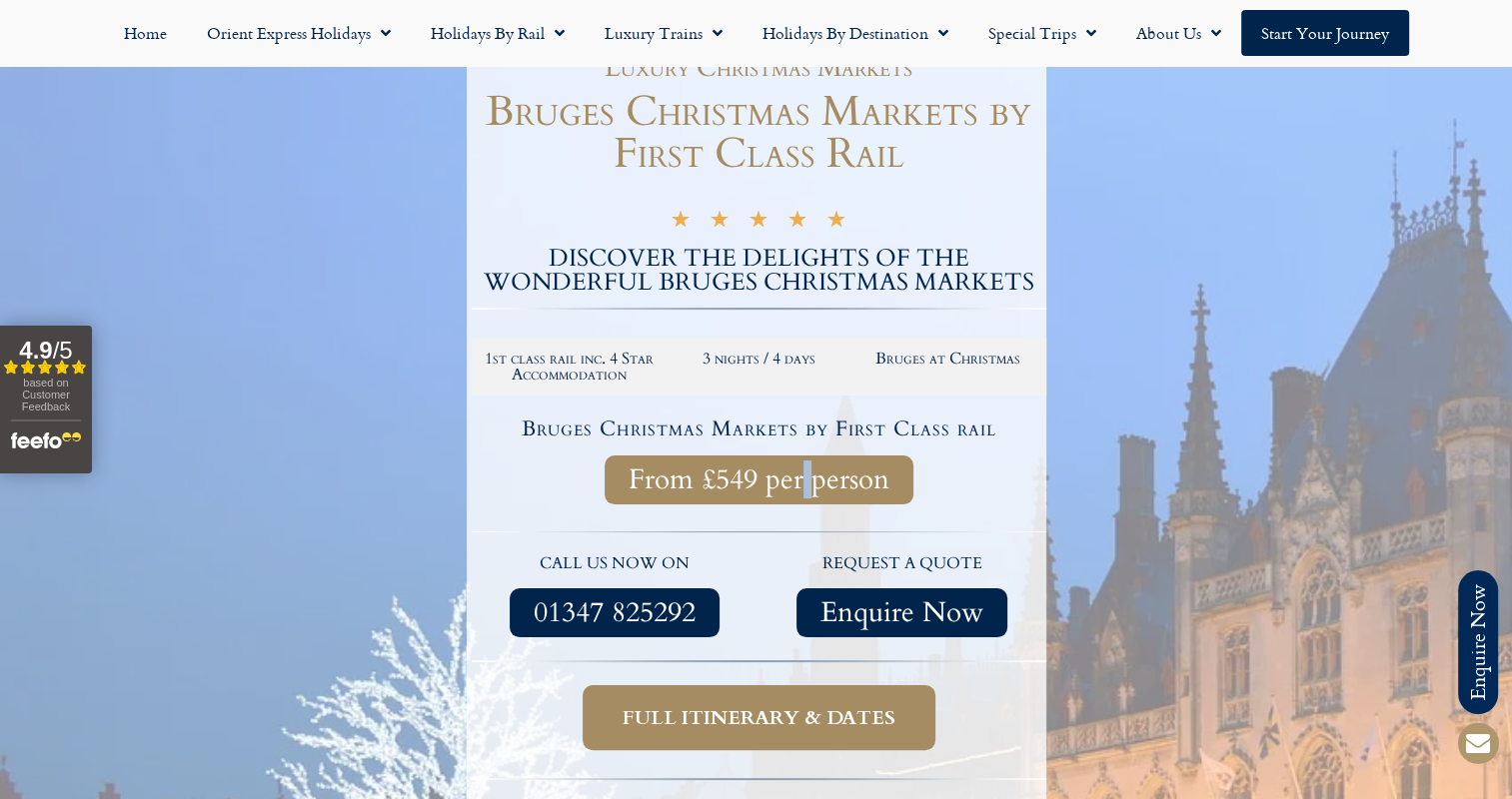 click on "From £549 per person" at bounding box center [758, 479] 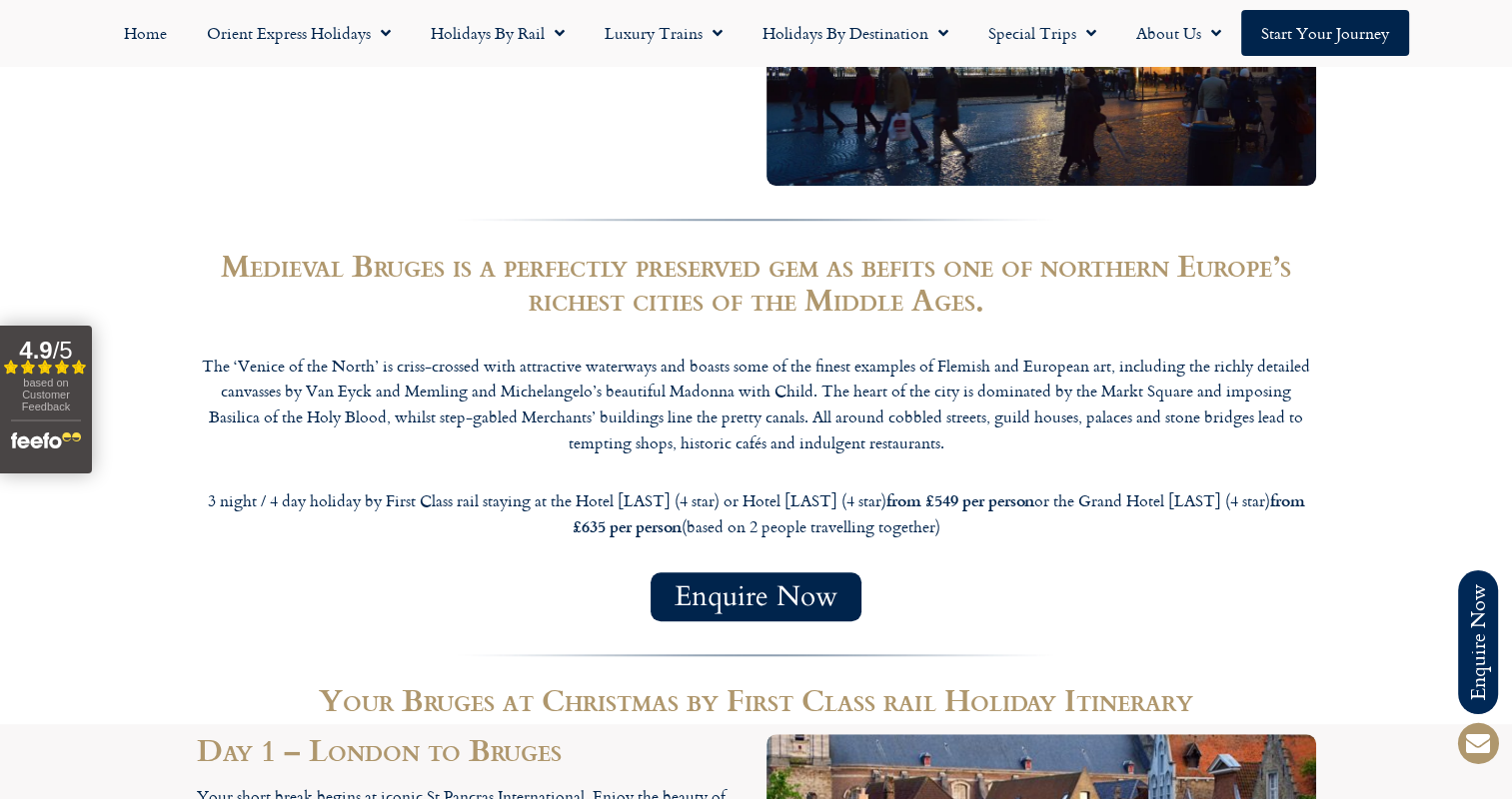 scroll, scrollTop: 1598, scrollLeft: 0, axis: vertical 